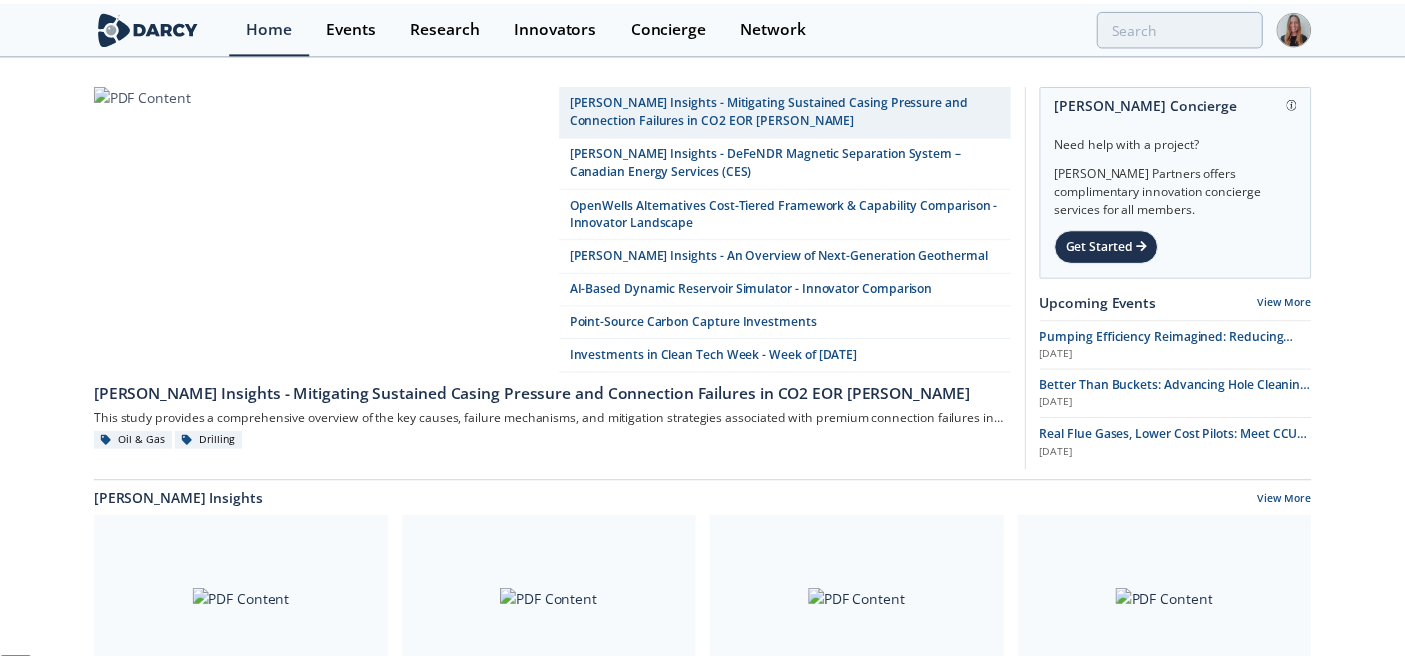 scroll, scrollTop: 0, scrollLeft: 0, axis: both 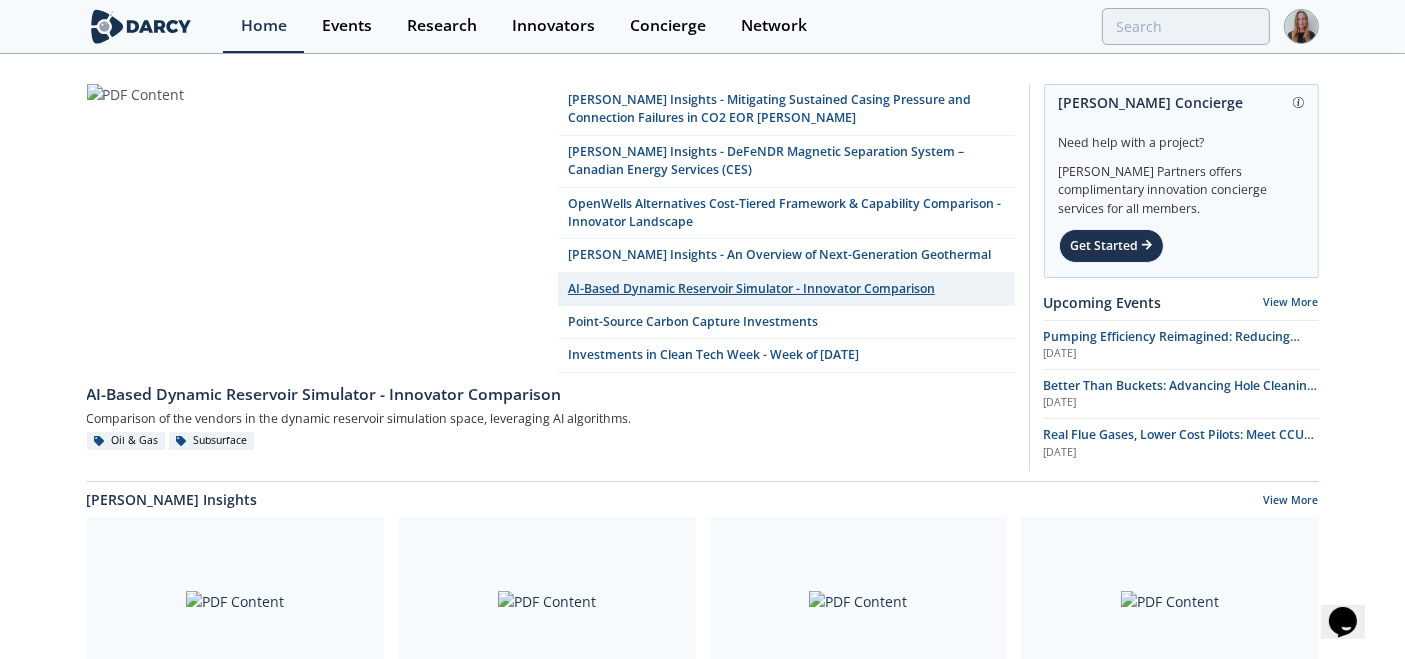 click on "AI-Based Dynamic Reservoir Simulator - Innovator Comparison" at bounding box center [786, 289] 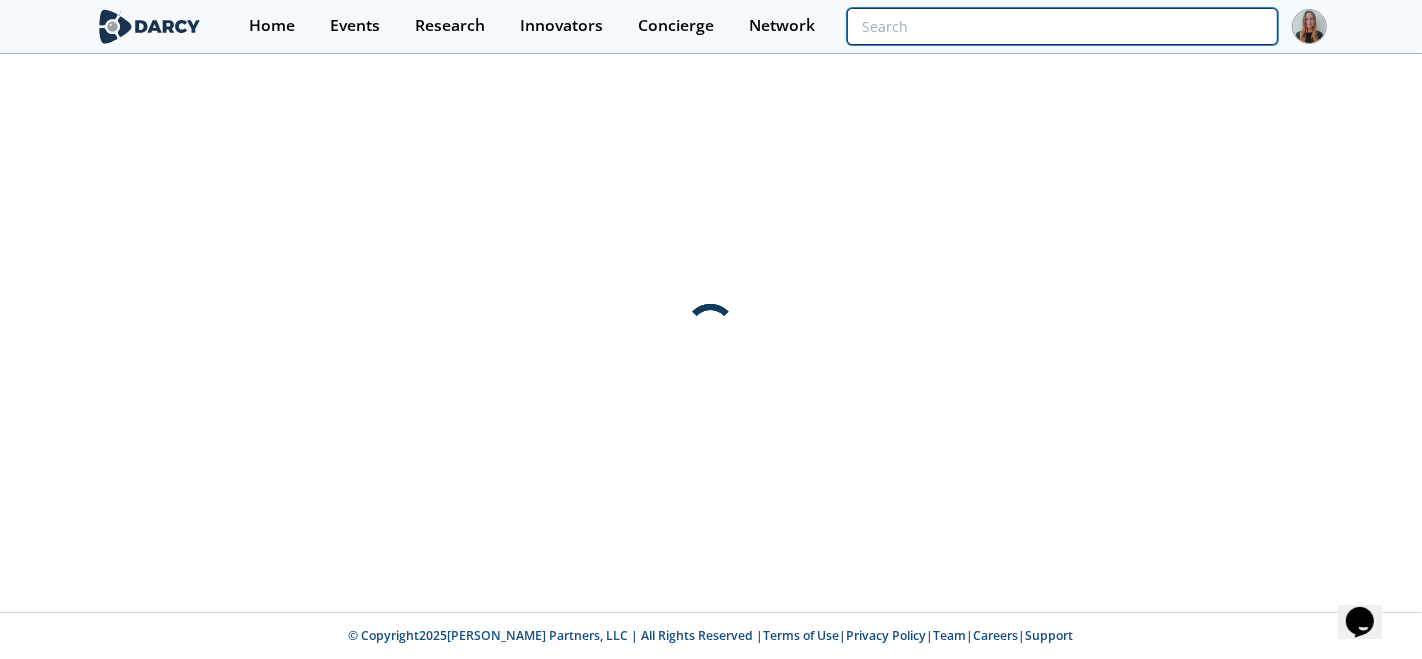 click at bounding box center (1062, 26) 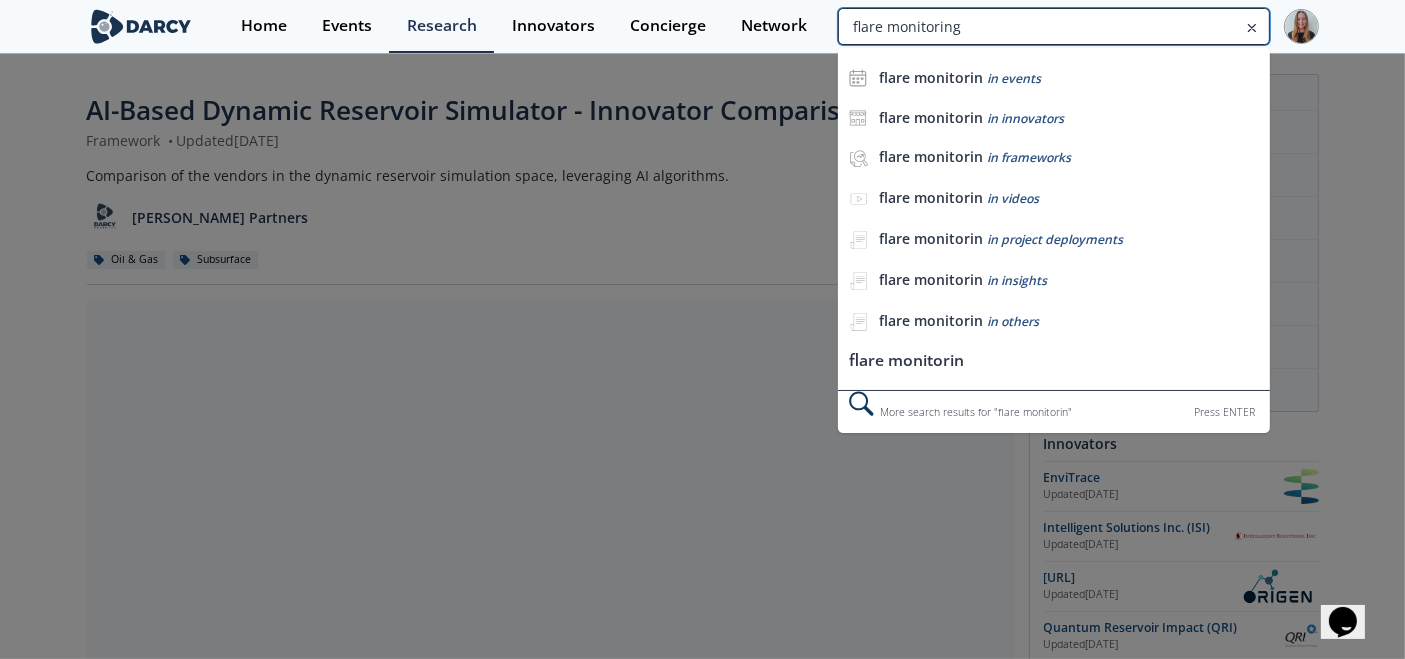 type on "flare monitoring" 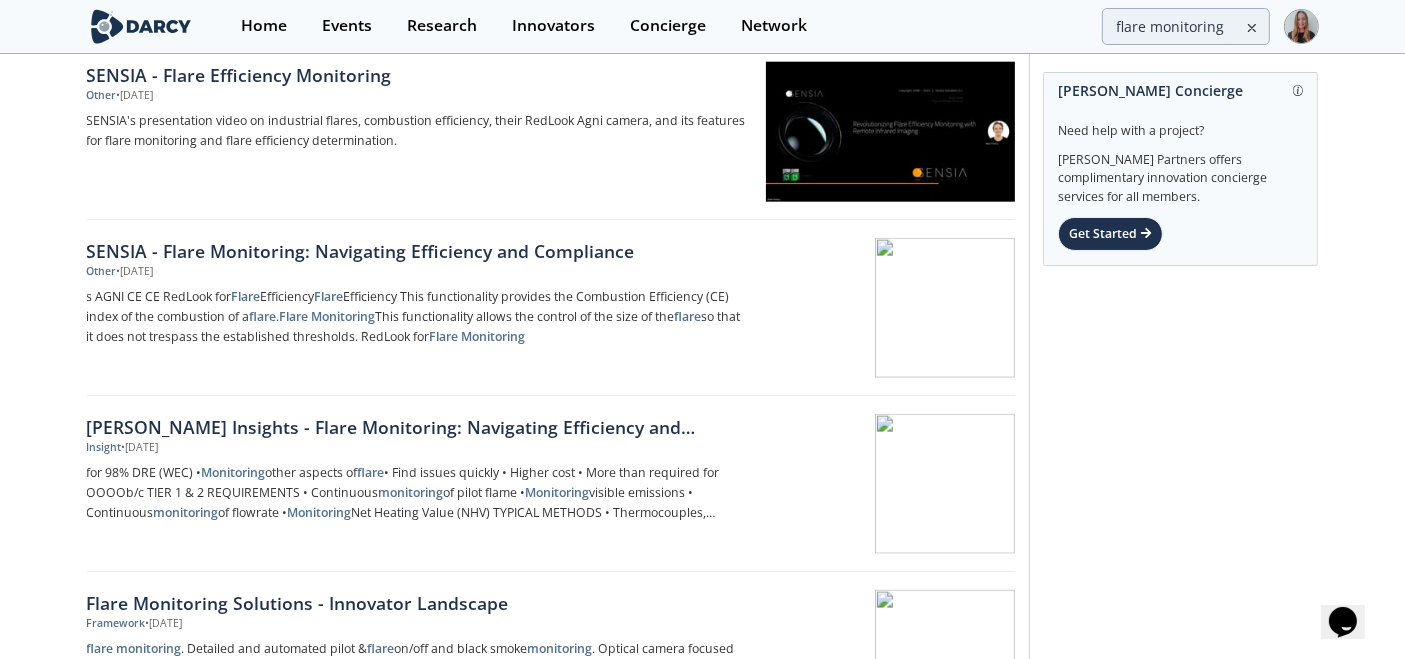 scroll, scrollTop: 2518, scrollLeft: 0, axis: vertical 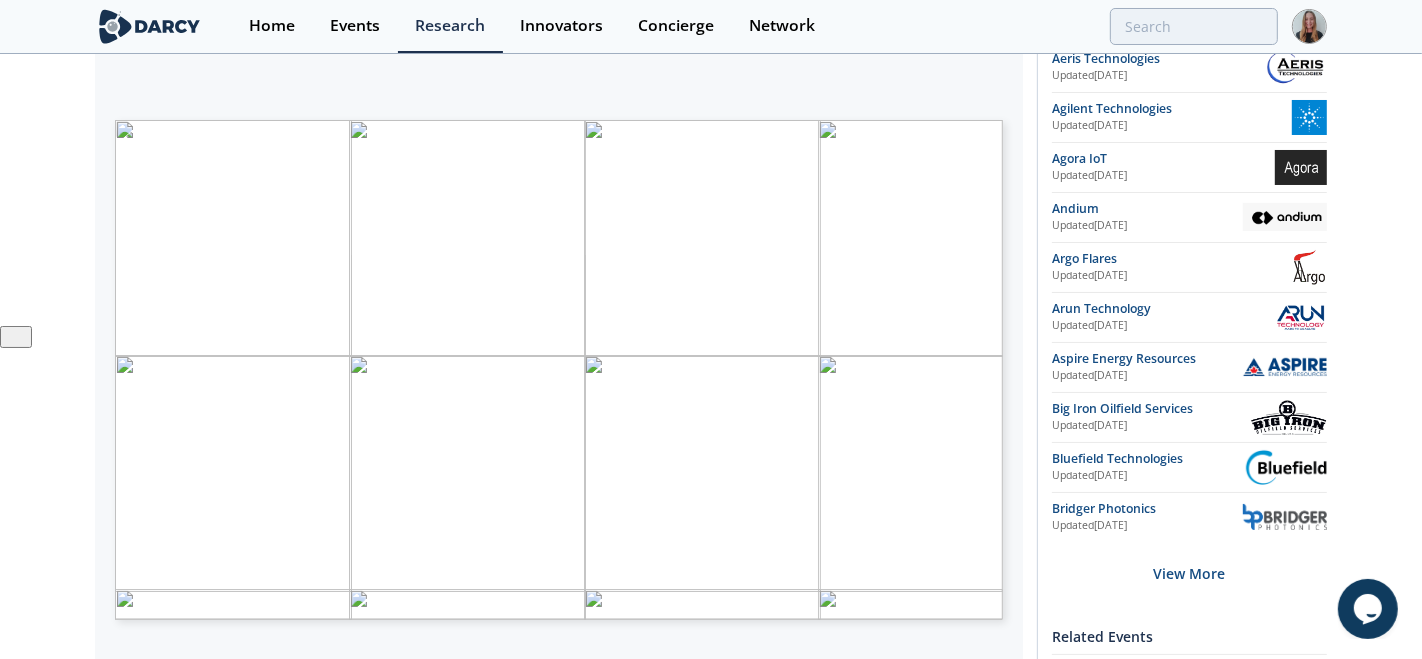 click at bounding box center [793, 447] 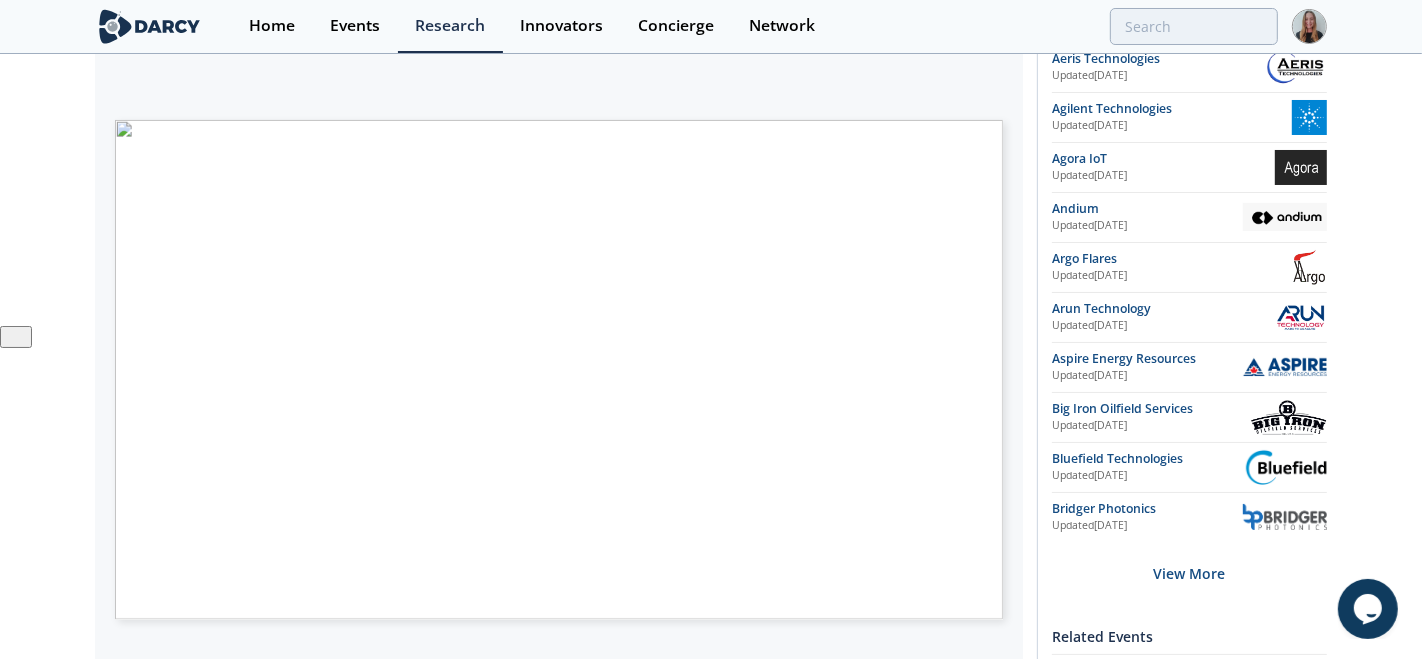 type on "4" 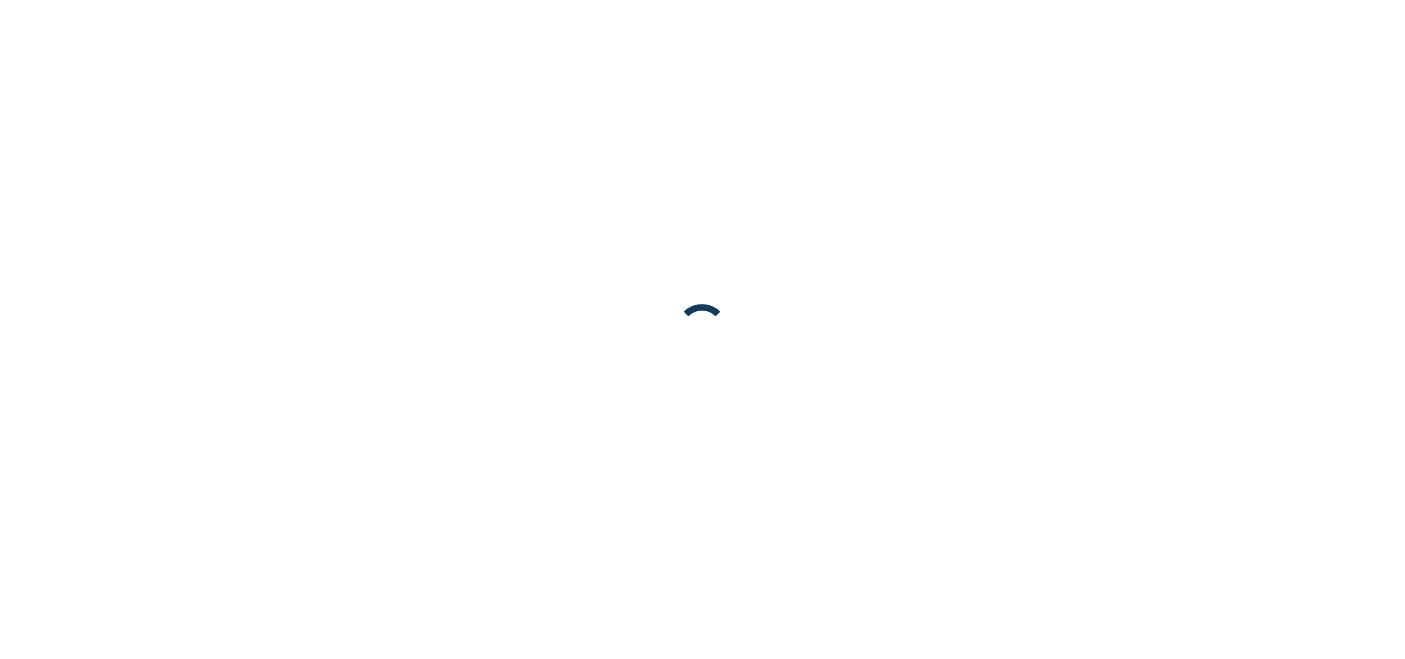 scroll, scrollTop: 0, scrollLeft: 0, axis: both 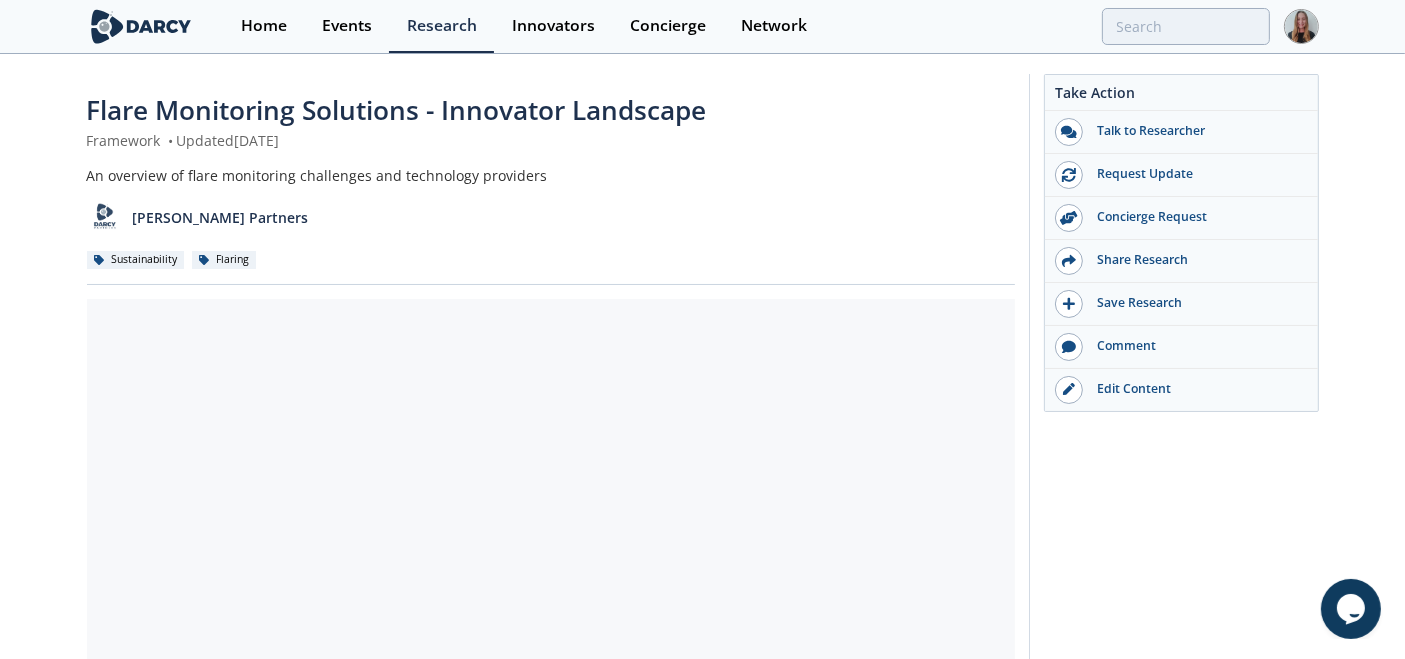 click on "[PERSON_NAME] Partners" at bounding box center [551, 210] 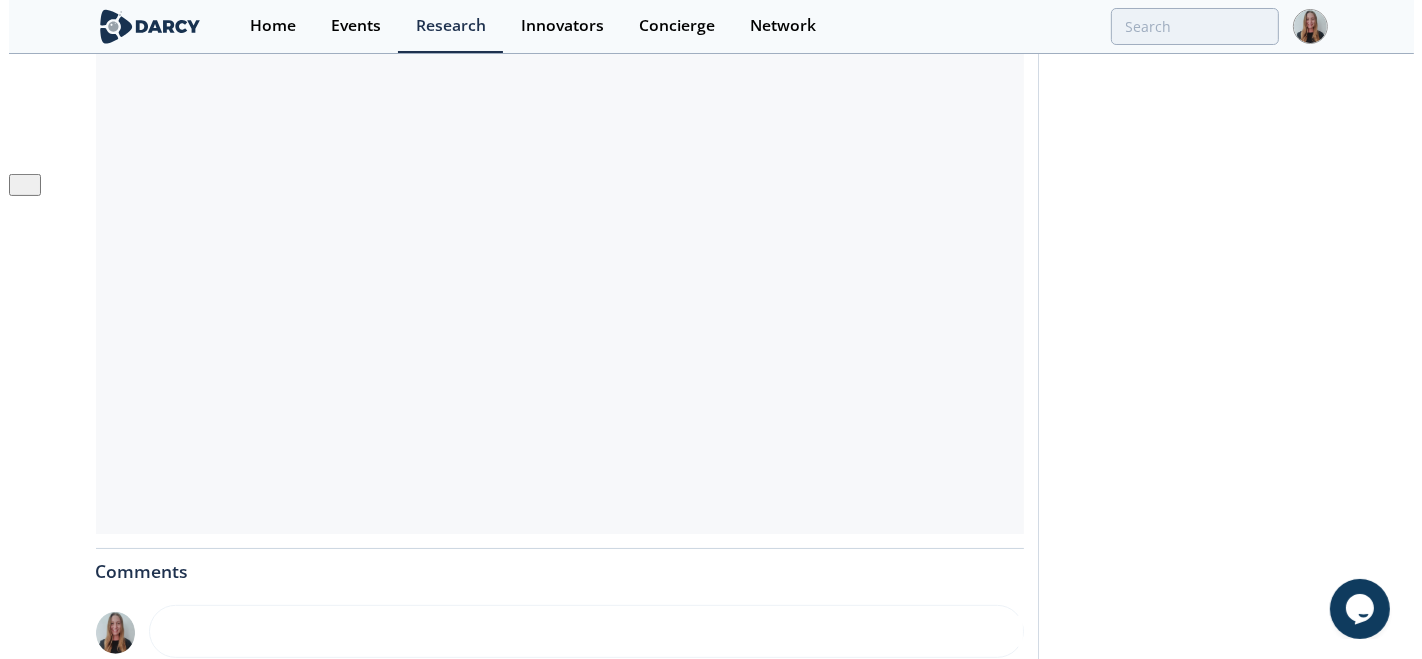 scroll, scrollTop: 537, scrollLeft: 0, axis: vertical 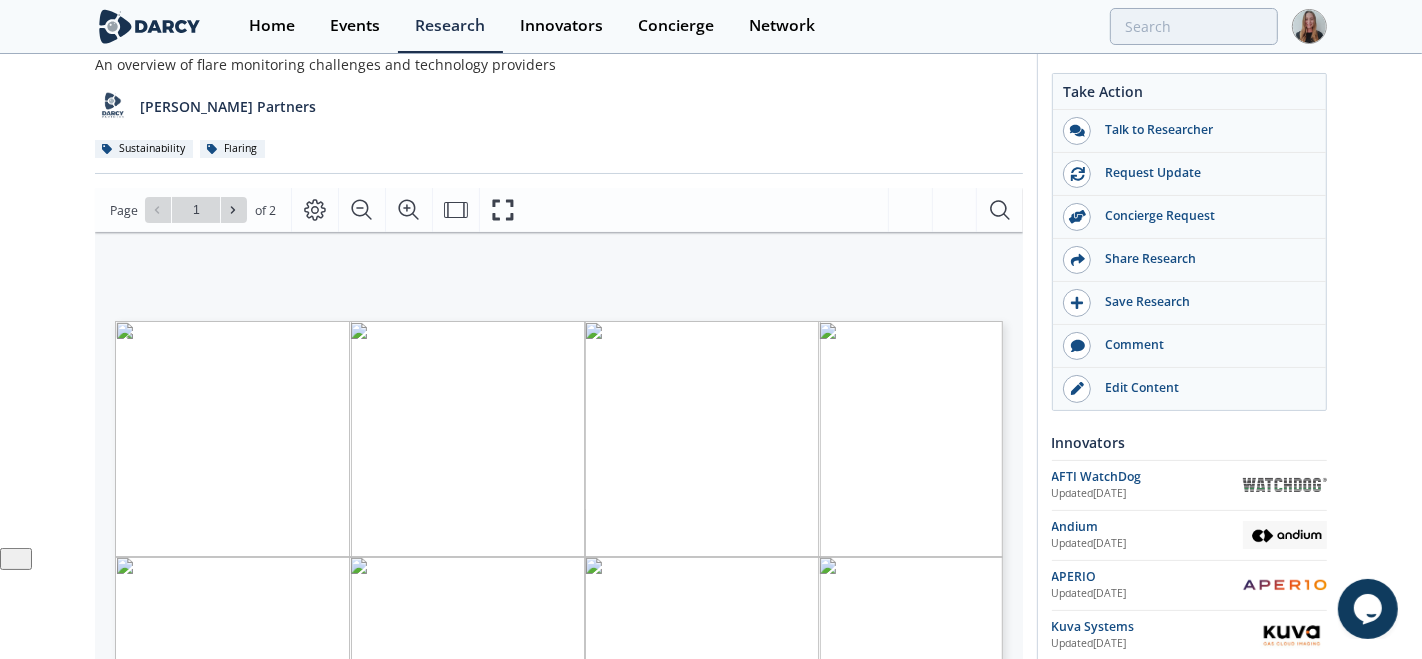 click at bounding box center [846, 706] 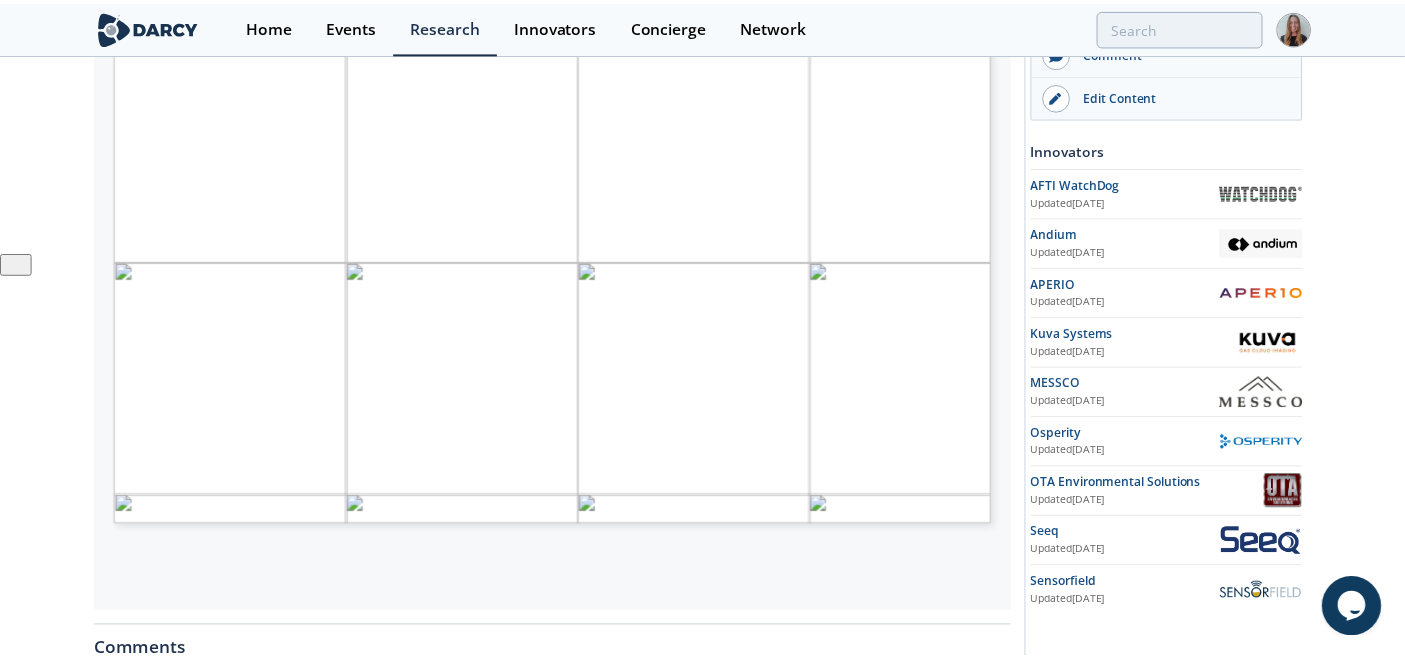 scroll, scrollTop: 407, scrollLeft: 0, axis: vertical 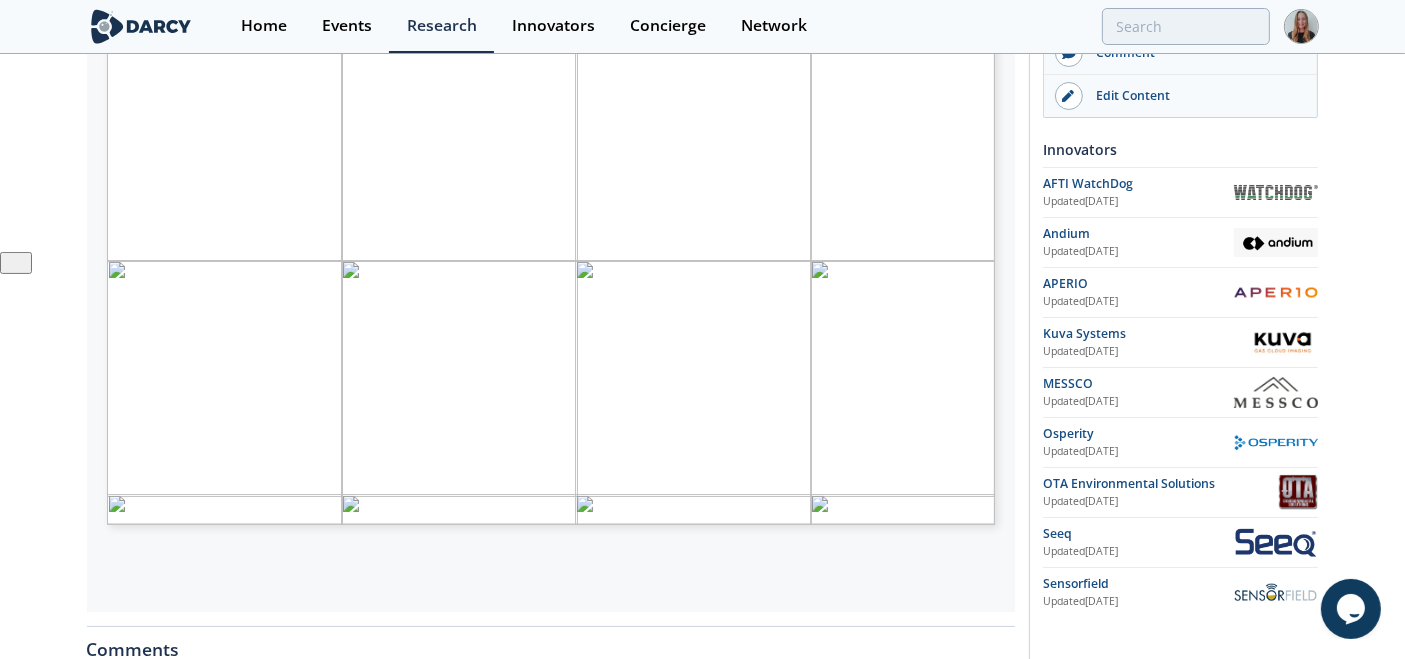 click on "Flare Monitoring Solutions - Innovator Landscape
Framework
•
Updated  May 6, 2022
An overview of flare monitoring challenges and technology providers
Darcy Partners
Sustainability
Flaring
Comments" 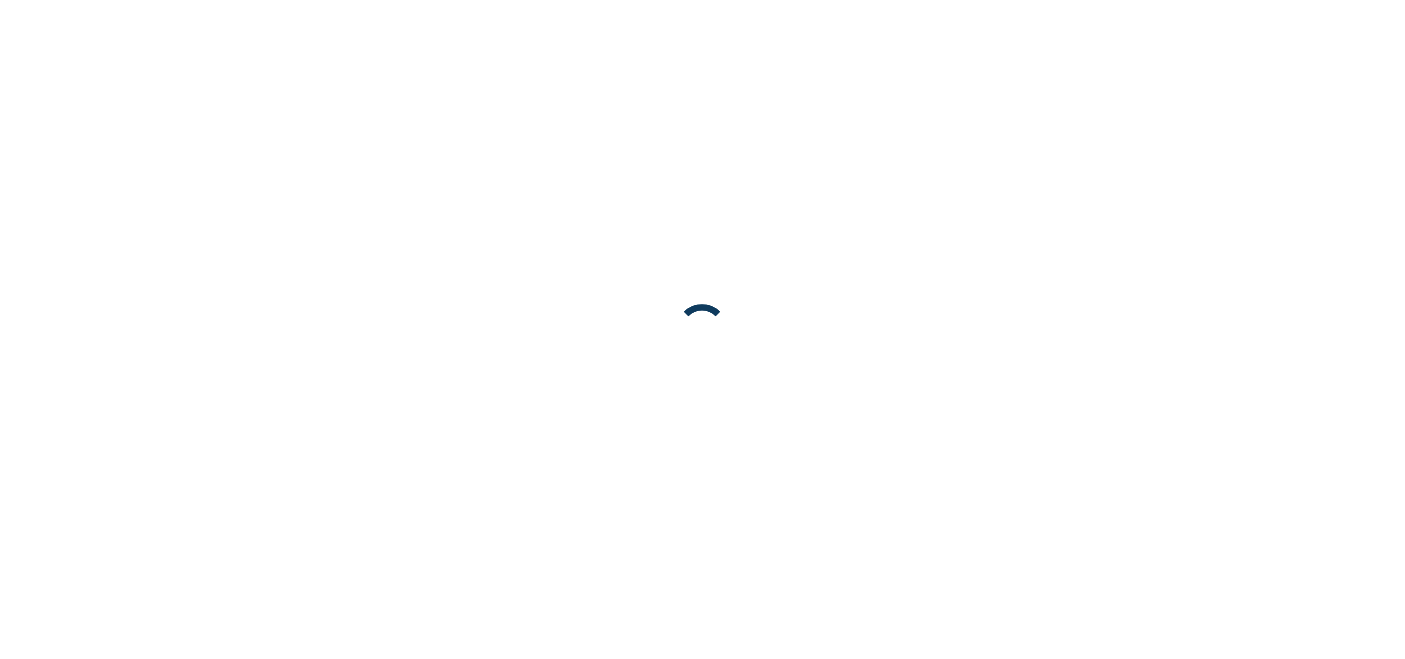 scroll, scrollTop: 0, scrollLeft: 0, axis: both 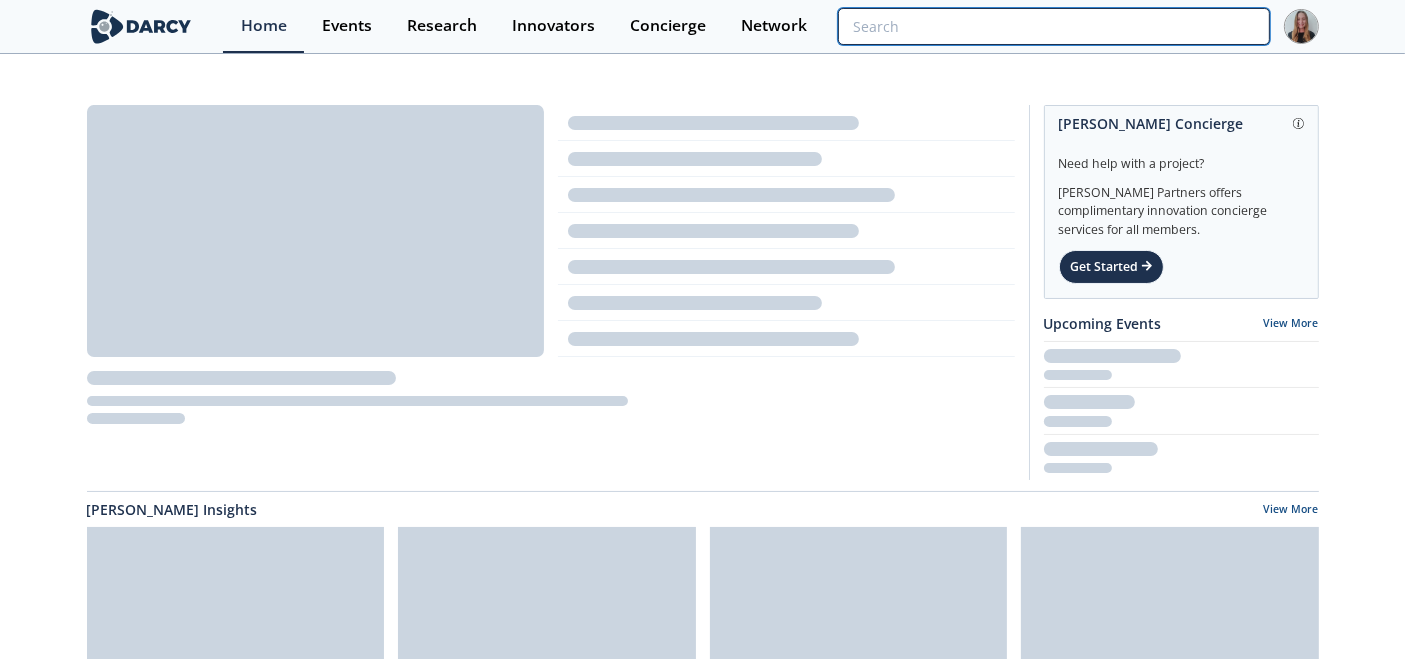 click at bounding box center [1053, 26] 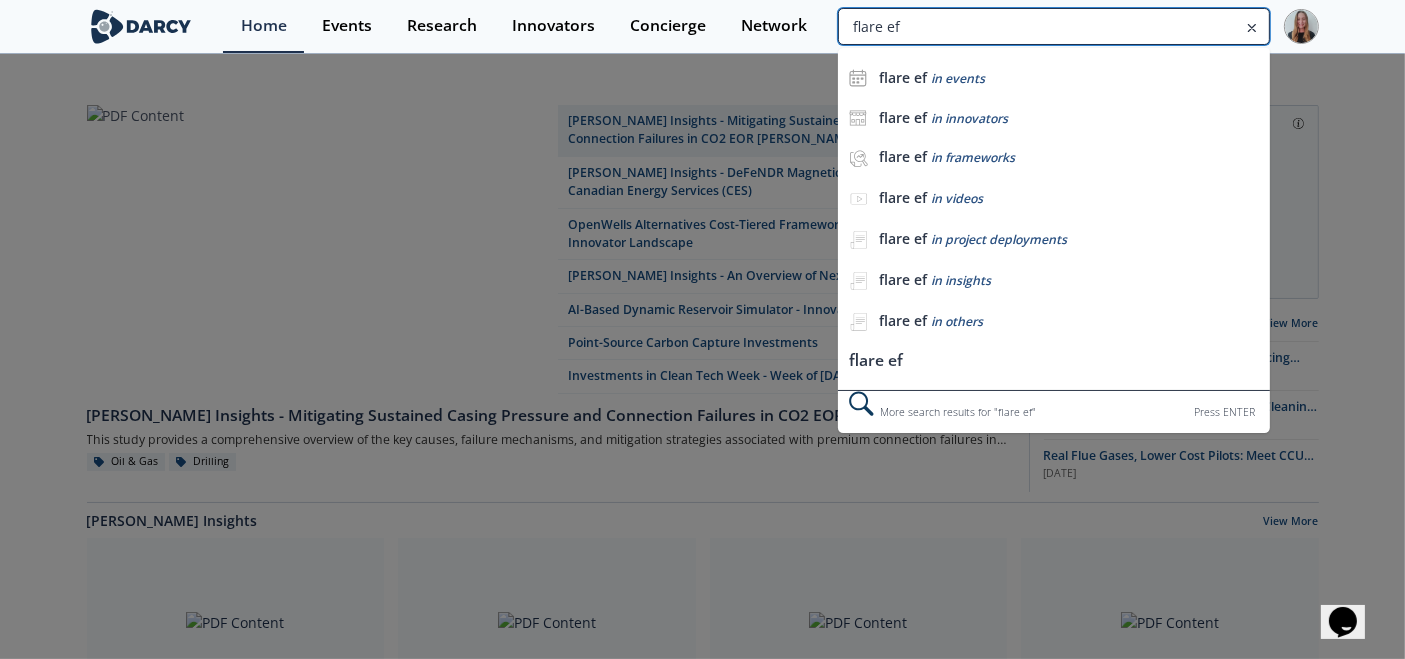 scroll, scrollTop: 0, scrollLeft: 0, axis: both 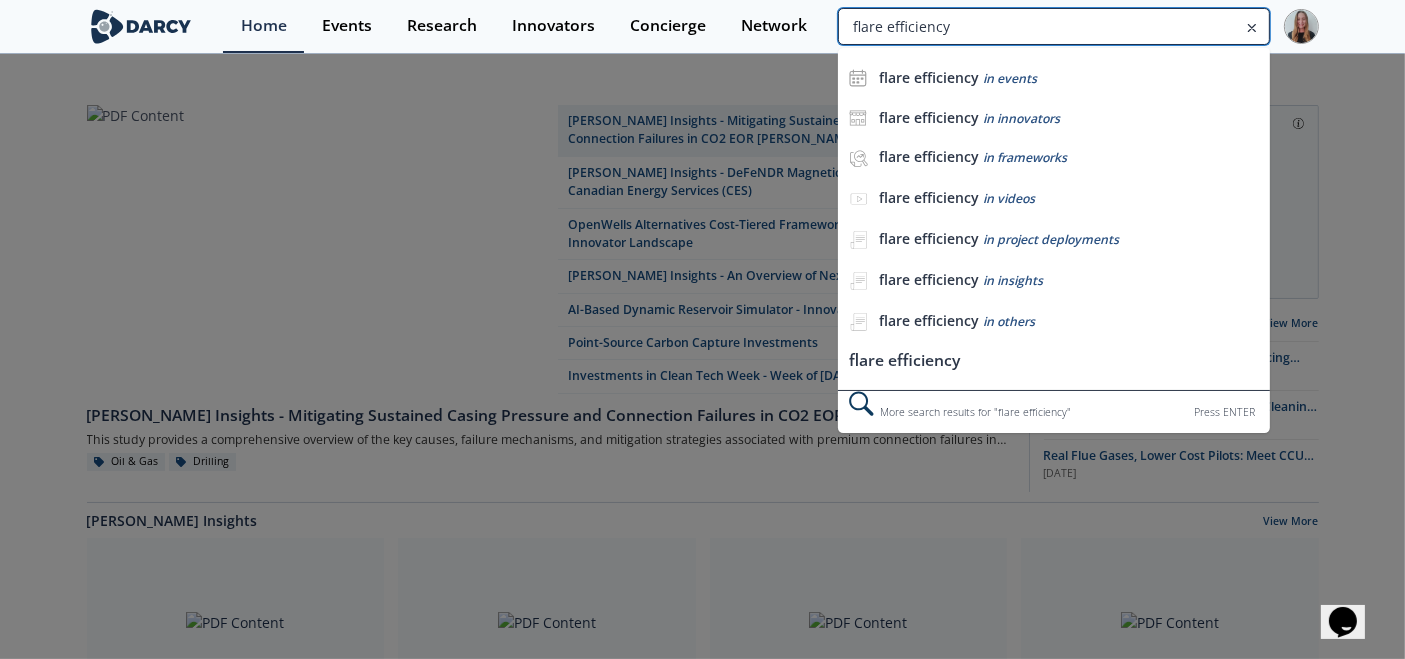 type on "flare efficiency" 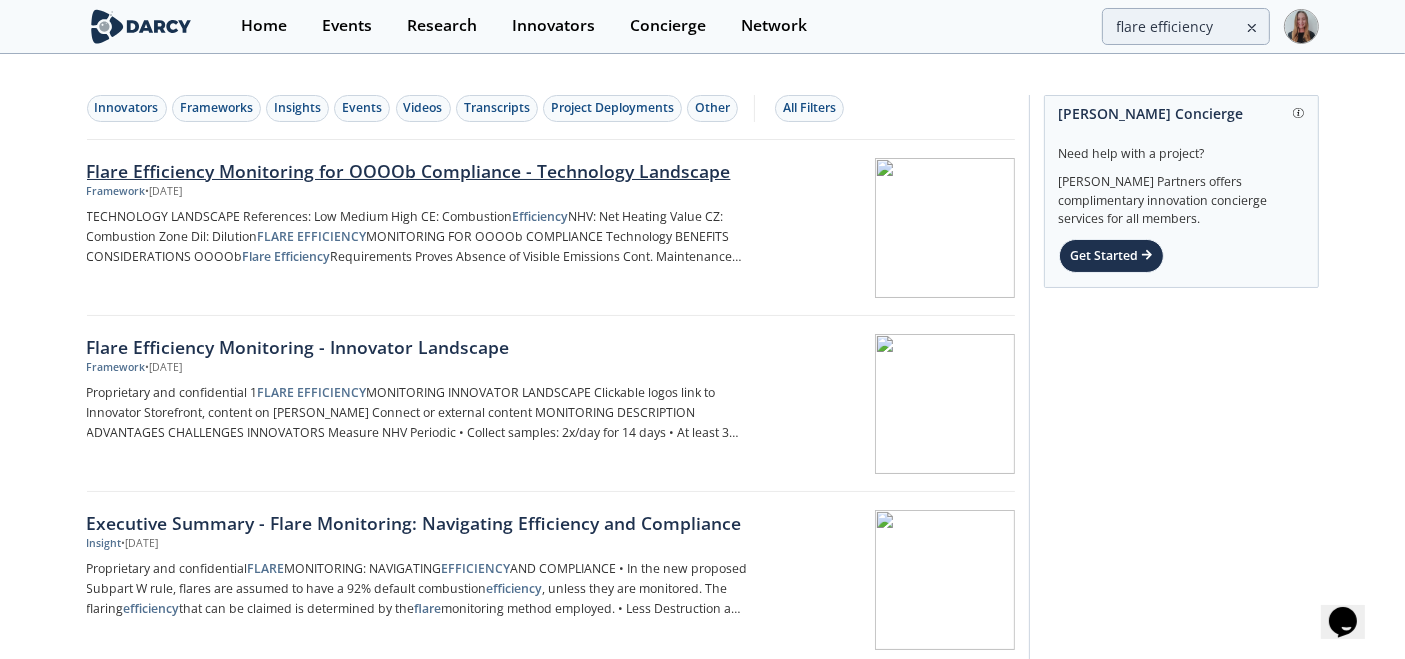 click on "Flare Efficiency Monitoring for OOOOb Compliance - Technology Landscape" at bounding box center (418, 171) 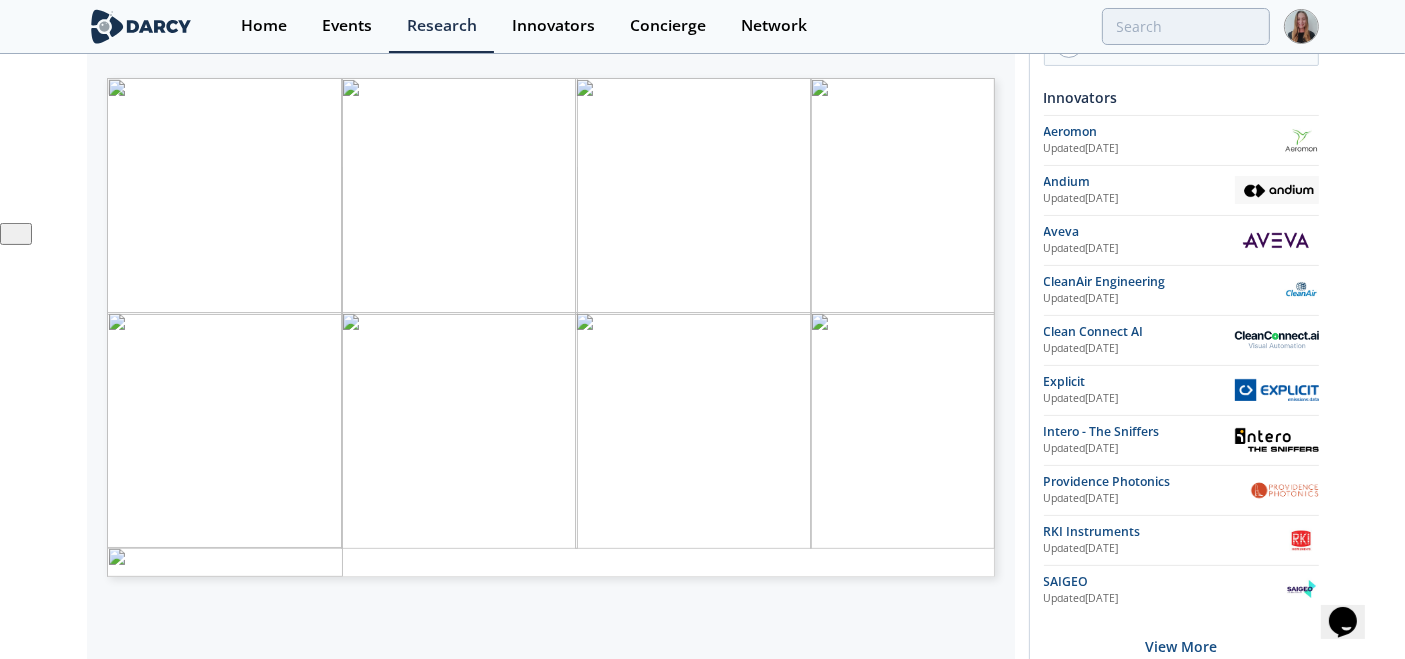 scroll, scrollTop: 425, scrollLeft: 0, axis: vertical 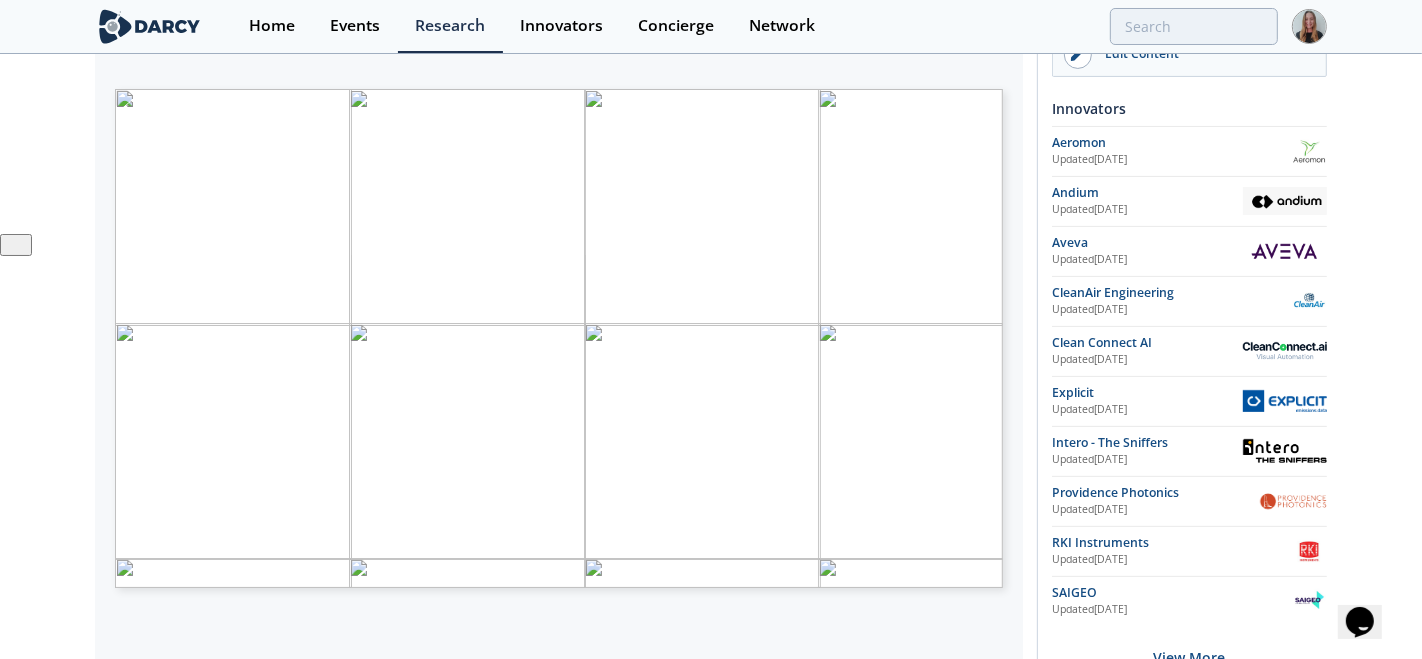 drag, startPoint x: 222, startPoint y: 379, endPoint x: 224, endPoint y: 472, distance: 93.0215 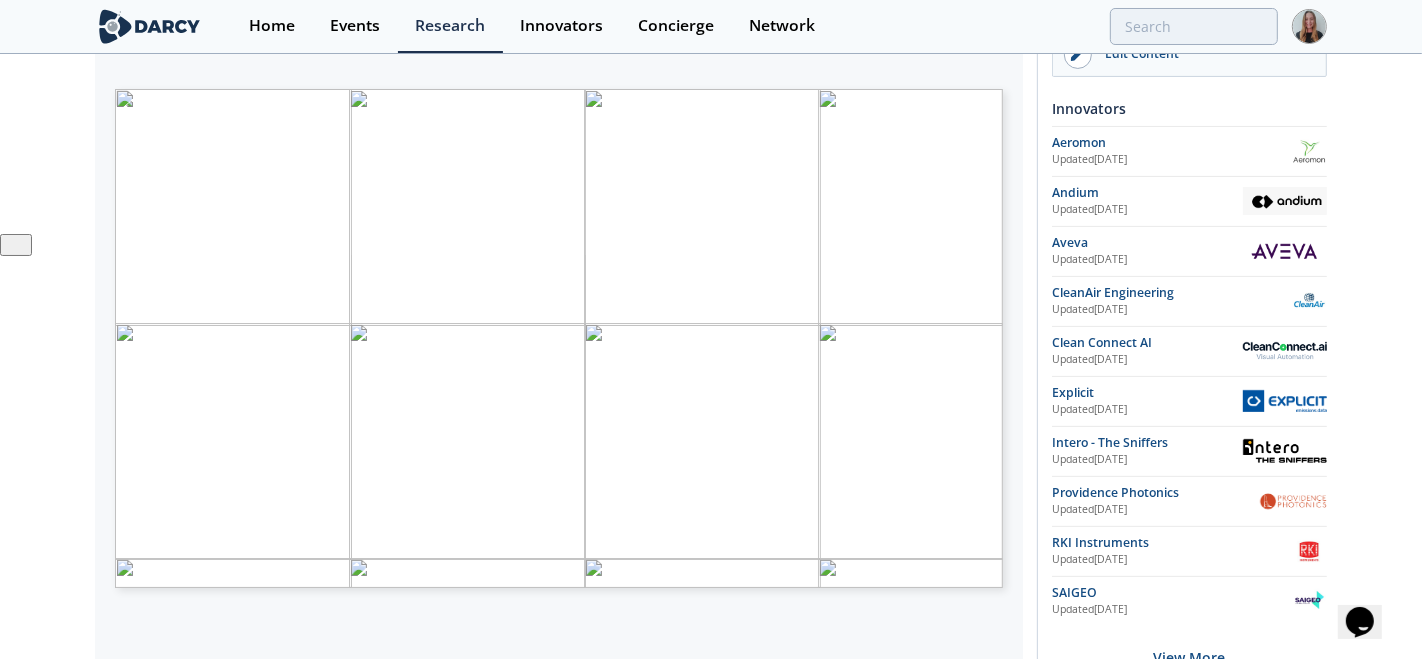 drag, startPoint x: 272, startPoint y: 437, endPoint x: 471, endPoint y: 463, distance: 200.6913 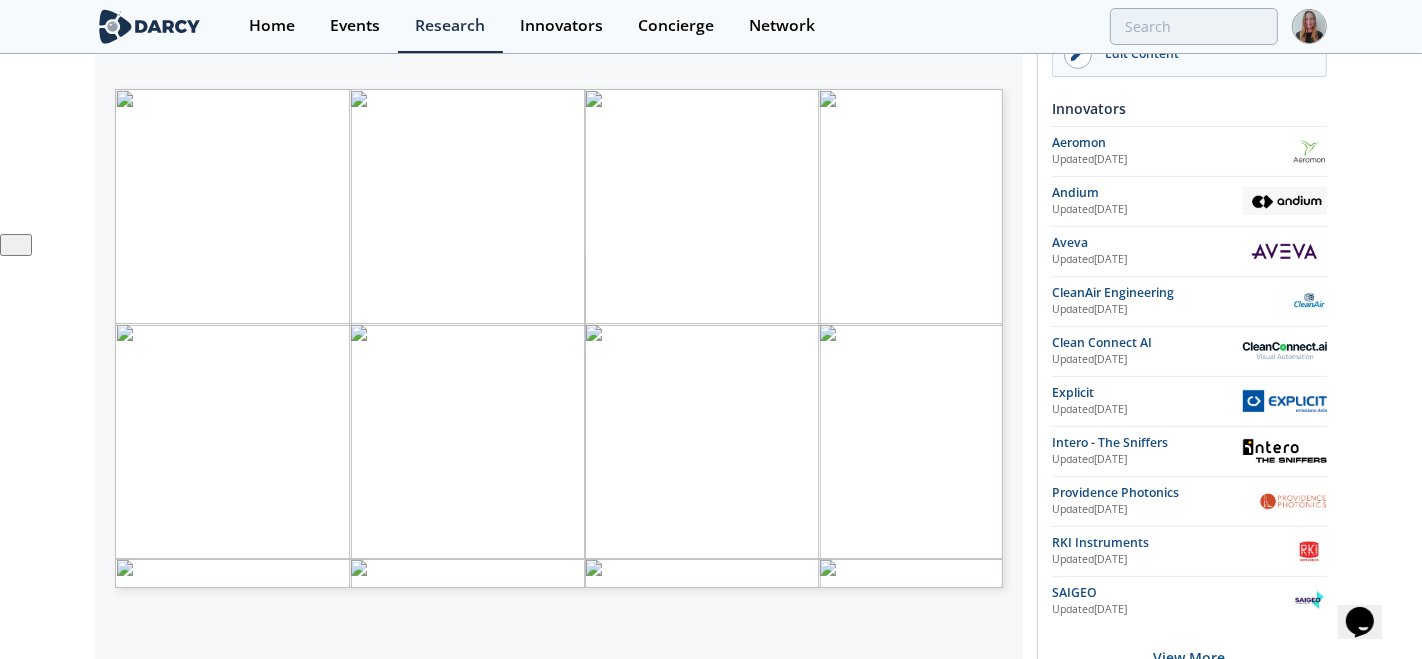 drag, startPoint x: 278, startPoint y: 438, endPoint x: 476, endPoint y: 458, distance: 199.00754 